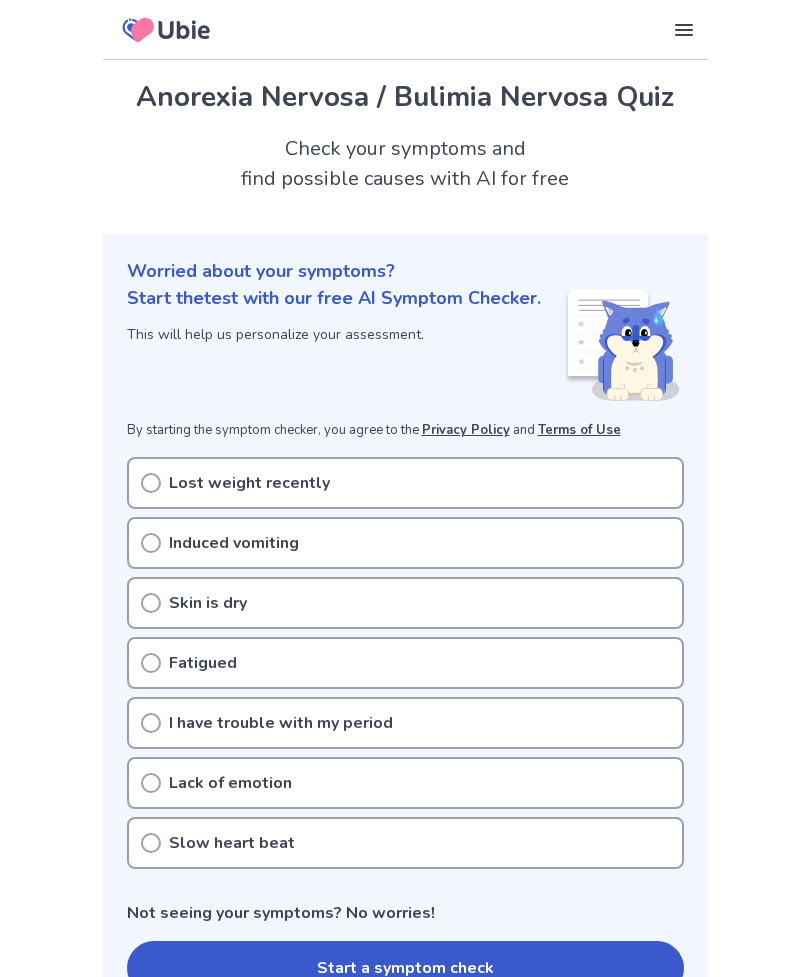 scroll, scrollTop: 0, scrollLeft: 0, axis: both 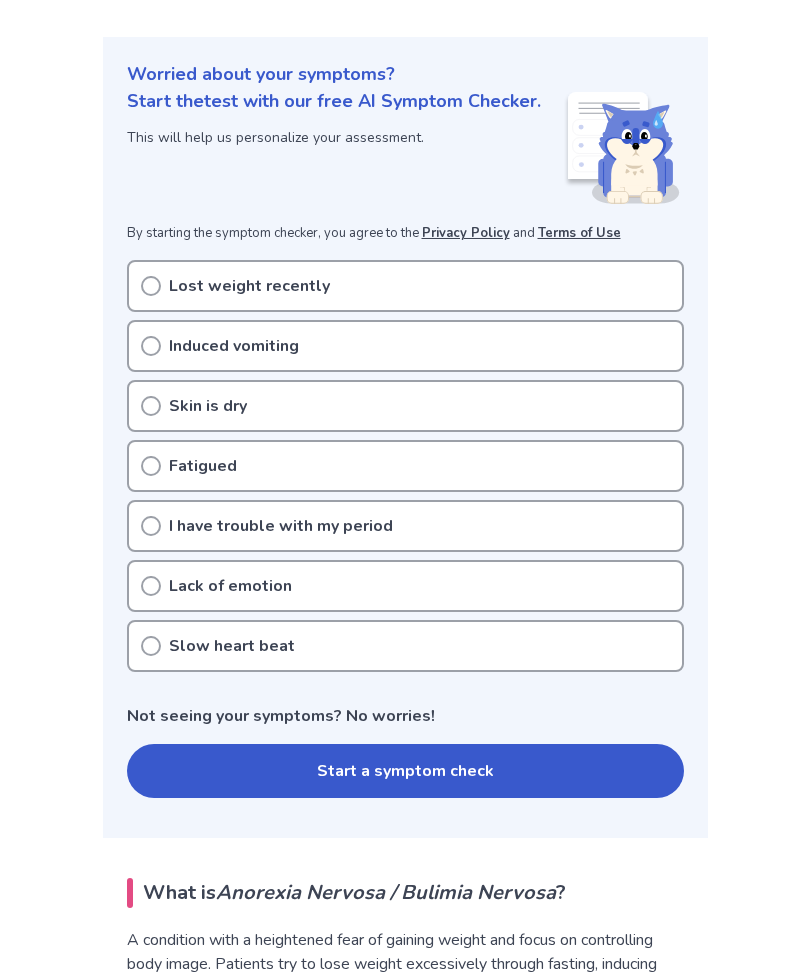 click on "Start a symptom check" at bounding box center (405, 771) 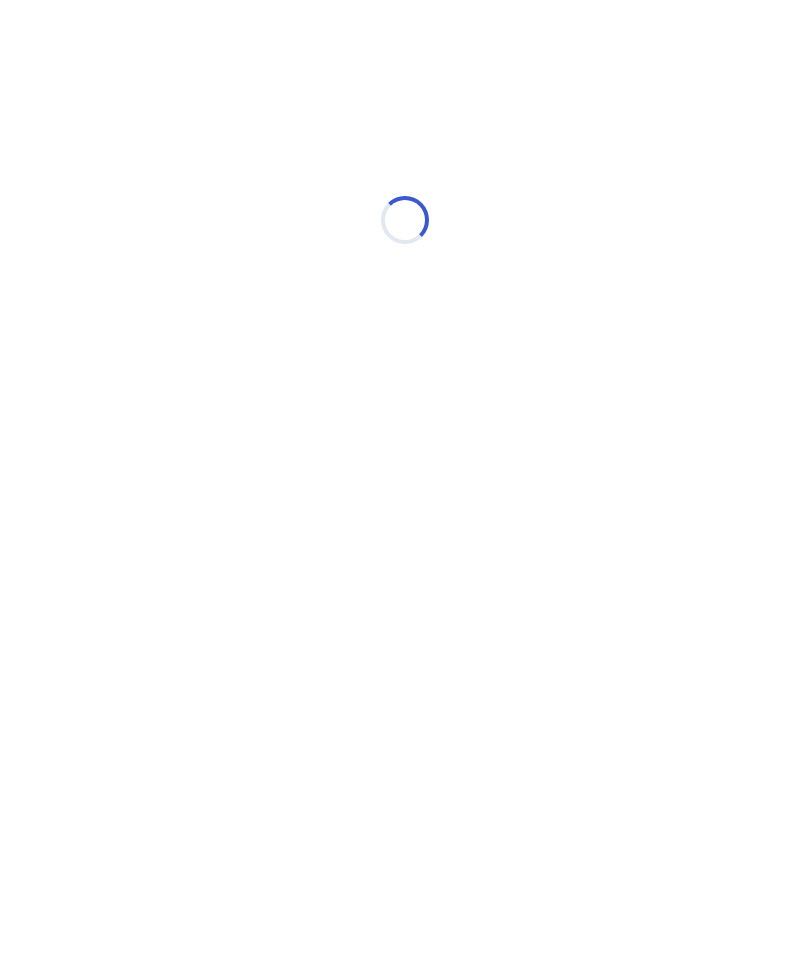 scroll, scrollTop: 0, scrollLeft: 0, axis: both 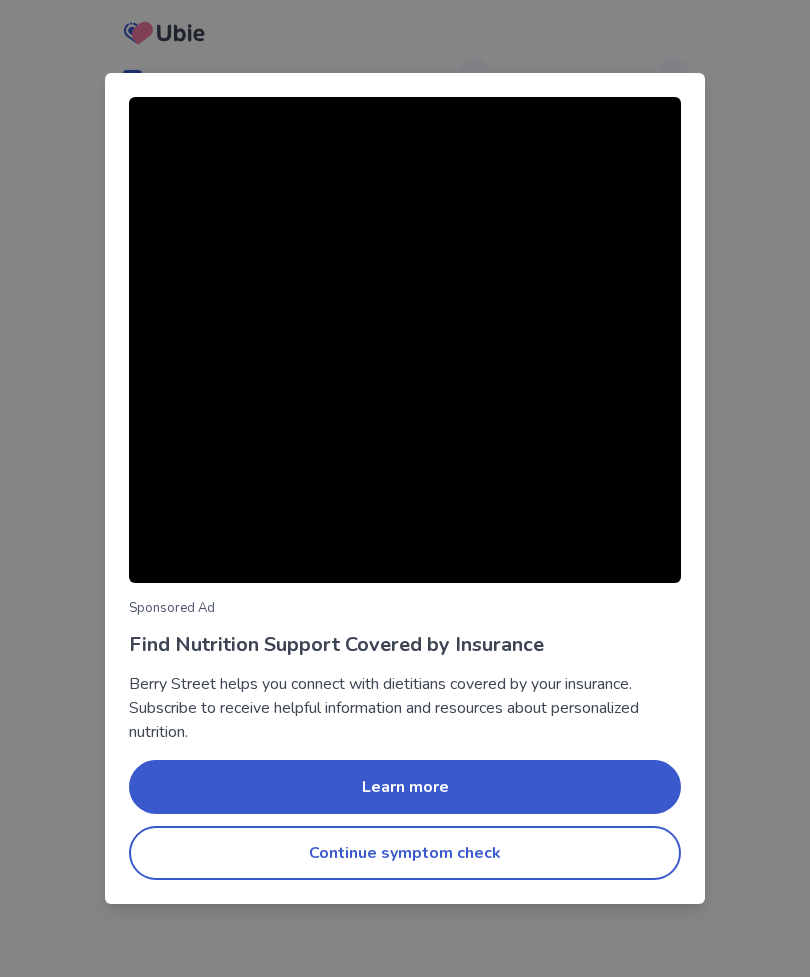 click on "Continue symptom check" at bounding box center (405, 853) 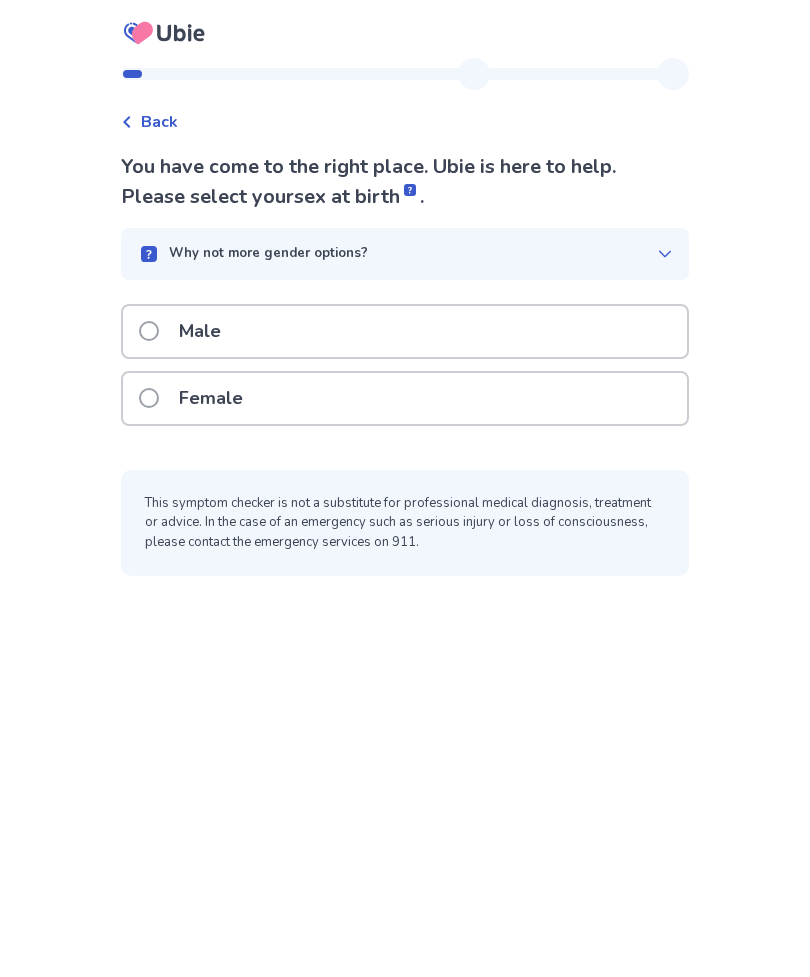 click on "Female" at bounding box center (405, 398) 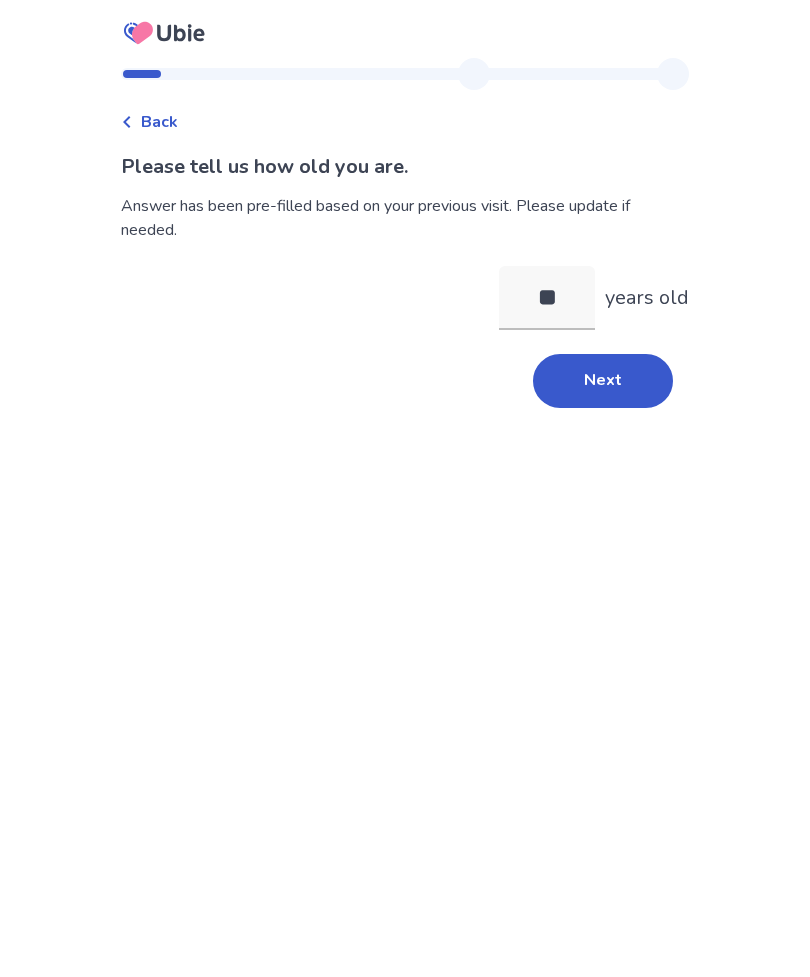 click on "Next" at bounding box center [603, 381] 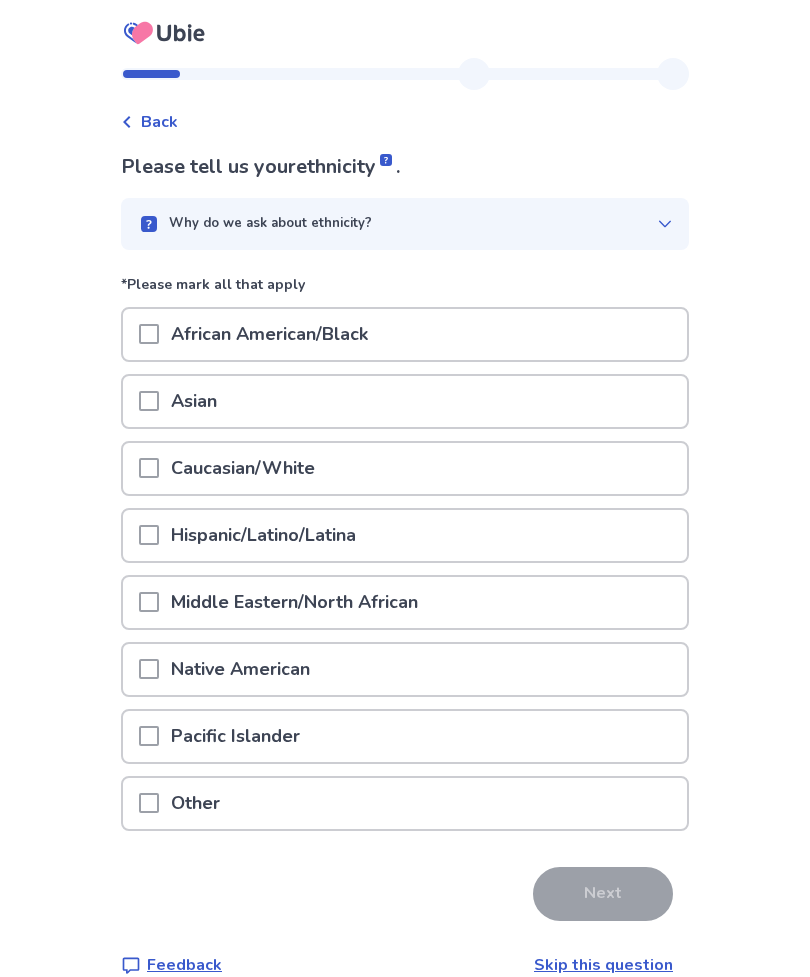 click on "Hispanic/Latino/Latina" at bounding box center [263, 535] 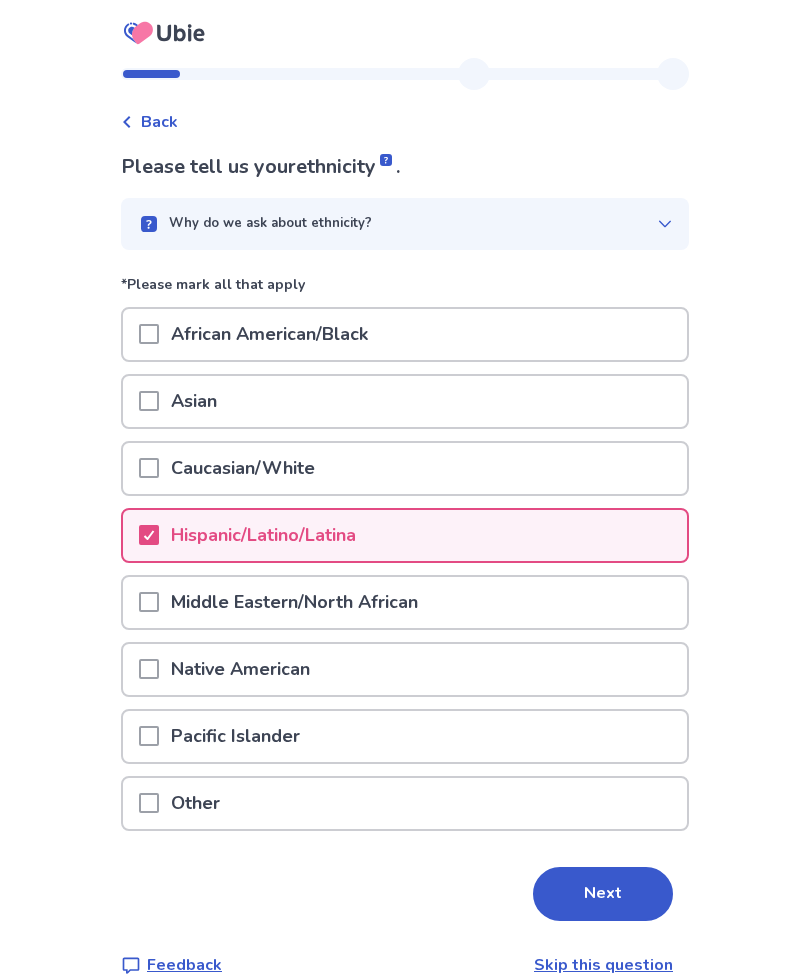 click on "Caucasian/White" at bounding box center [405, 468] 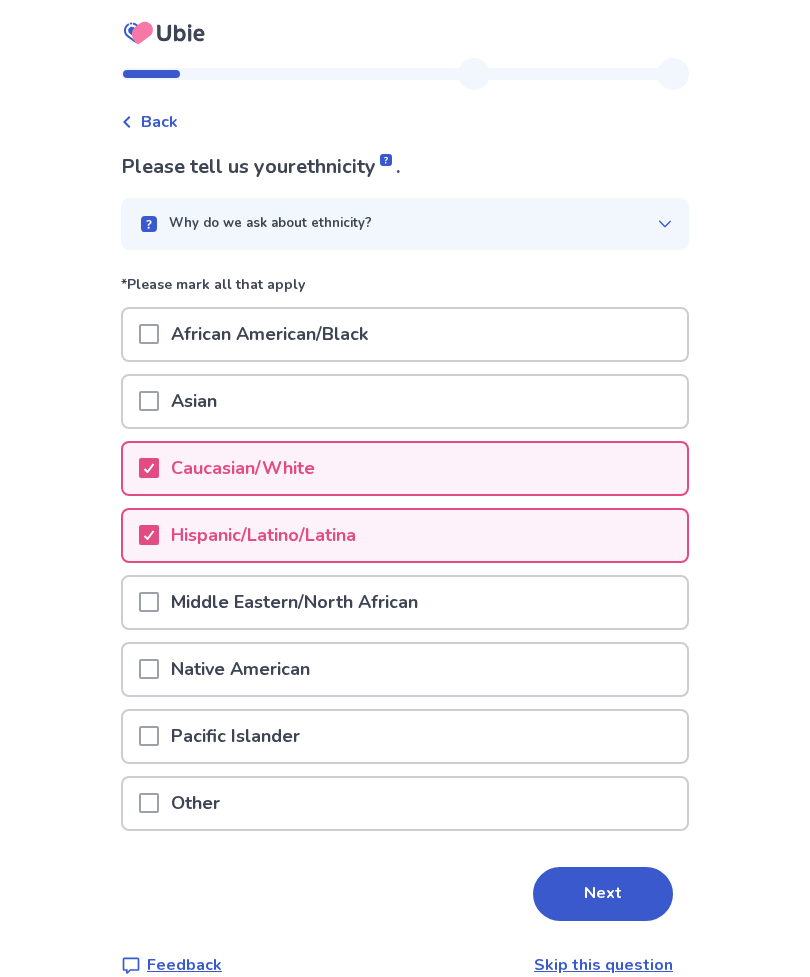 click on "Next" at bounding box center [603, 894] 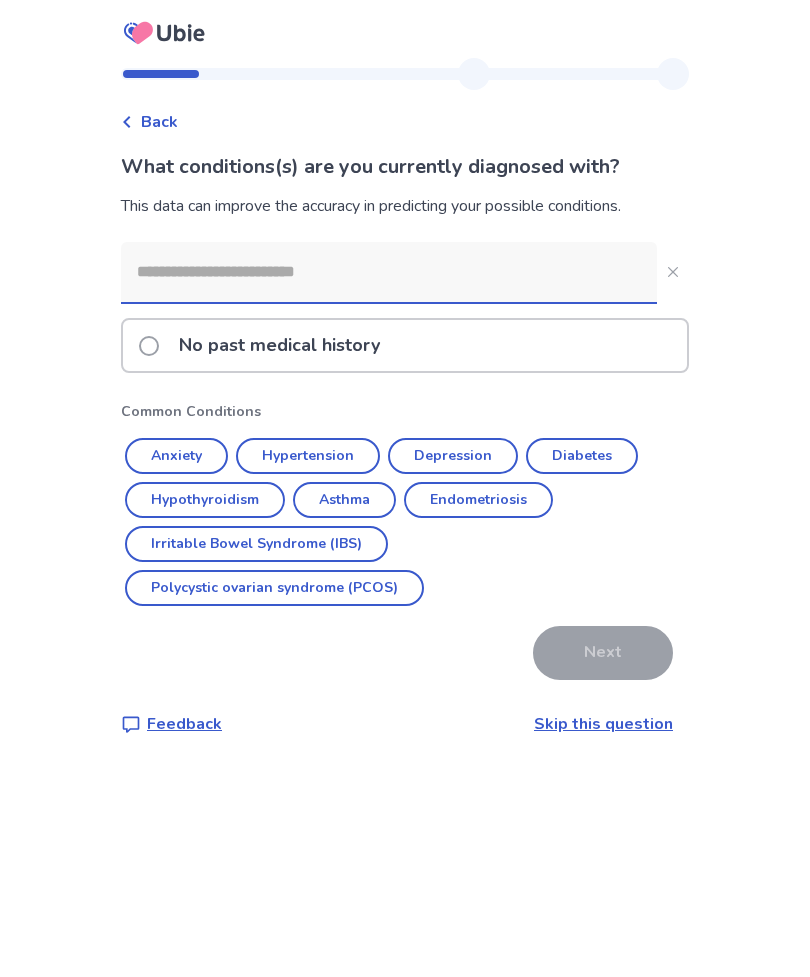 click on "Depression" at bounding box center (453, 456) 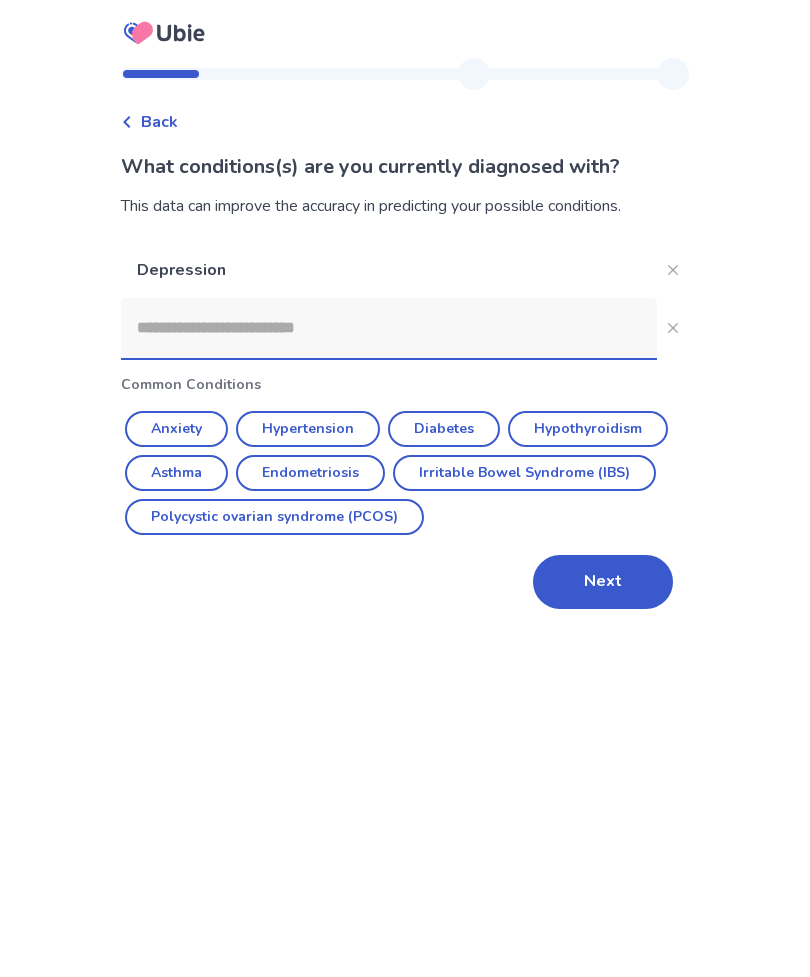 click on "Anxiety" at bounding box center (176, 429) 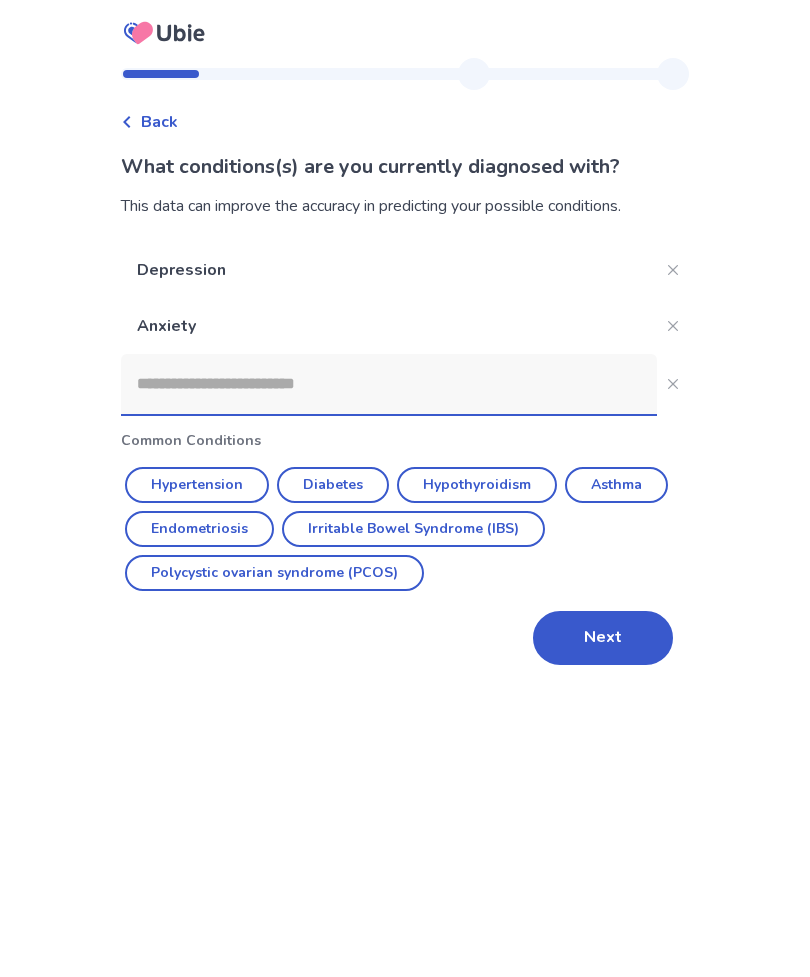 click at bounding box center [389, 384] 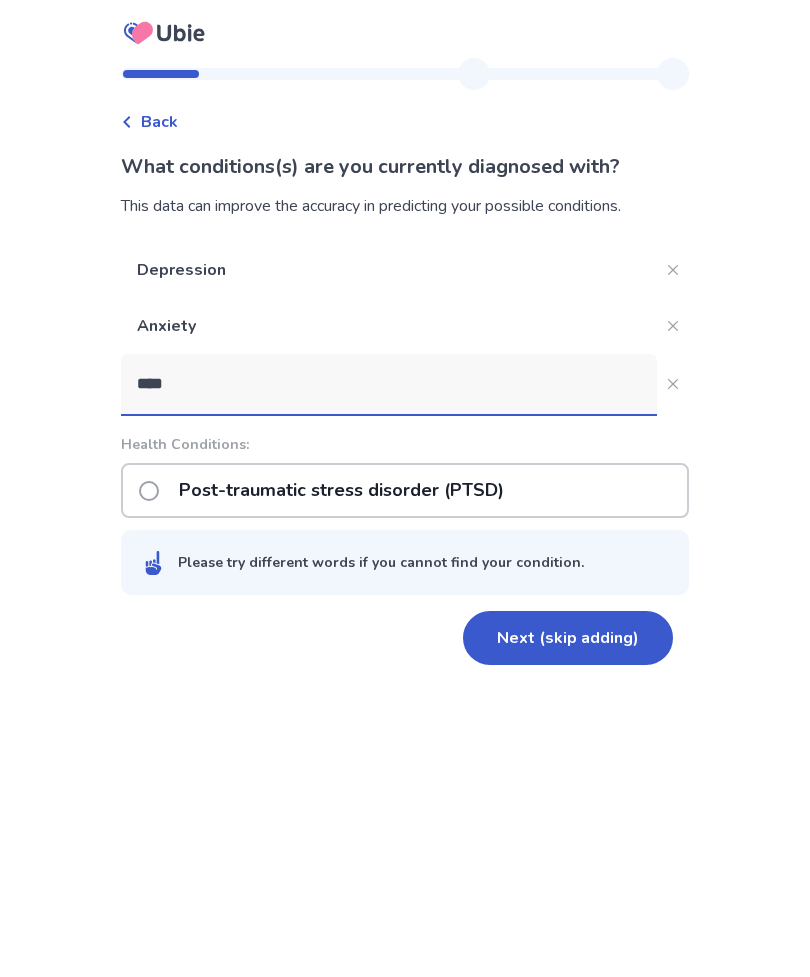 type on "****" 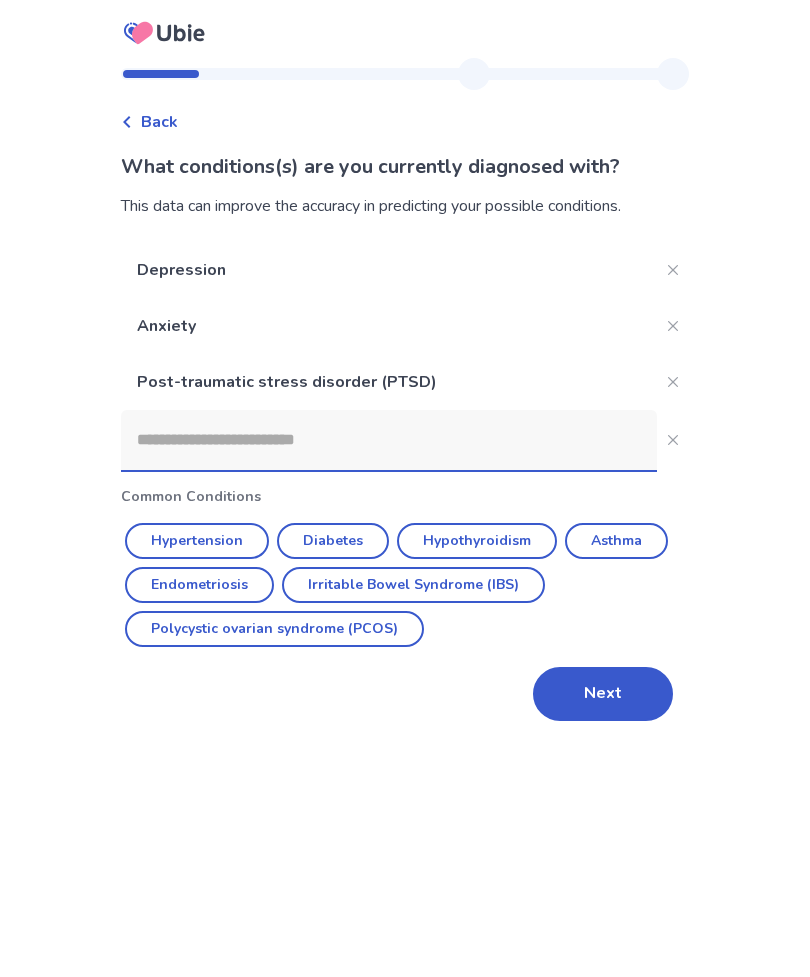 click on "Next" at bounding box center (603, 694) 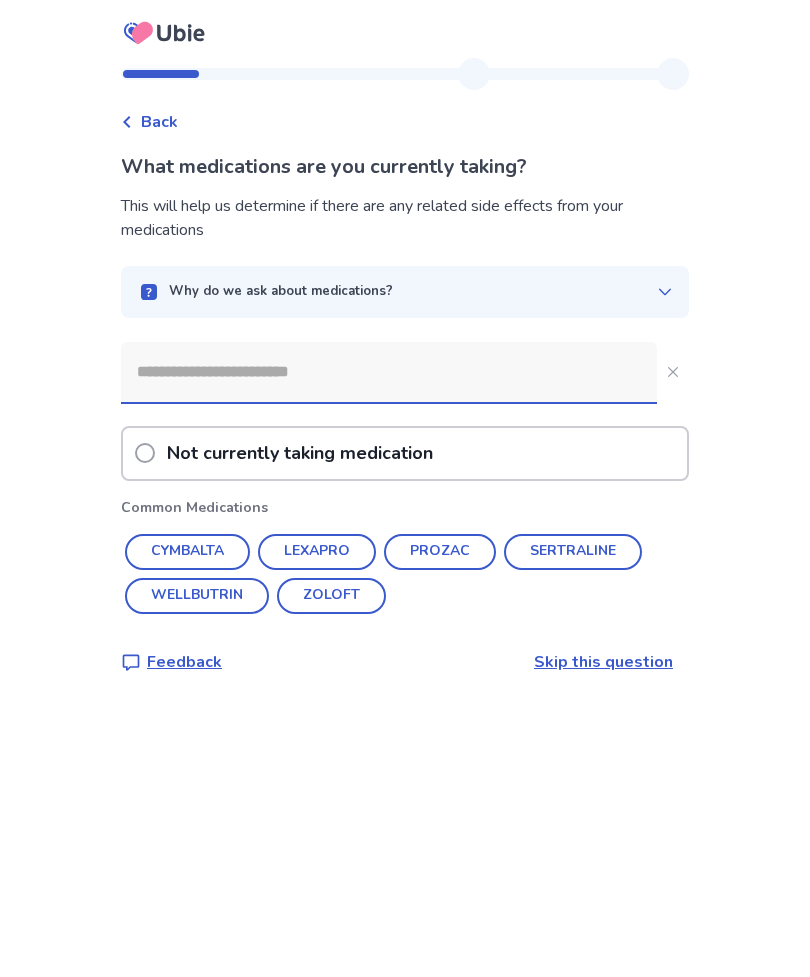 click on "Not currently taking medication" at bounding box center (405, 453) 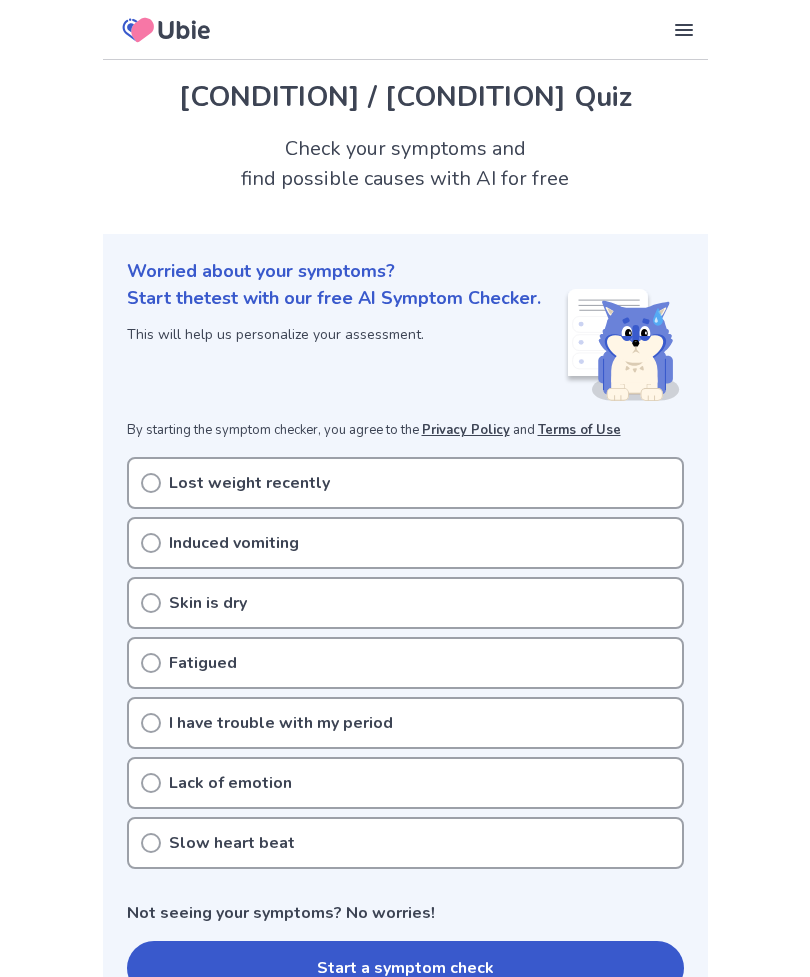 scroll, scrollTop: 263, scrollLeft: 0, axis: vertical 